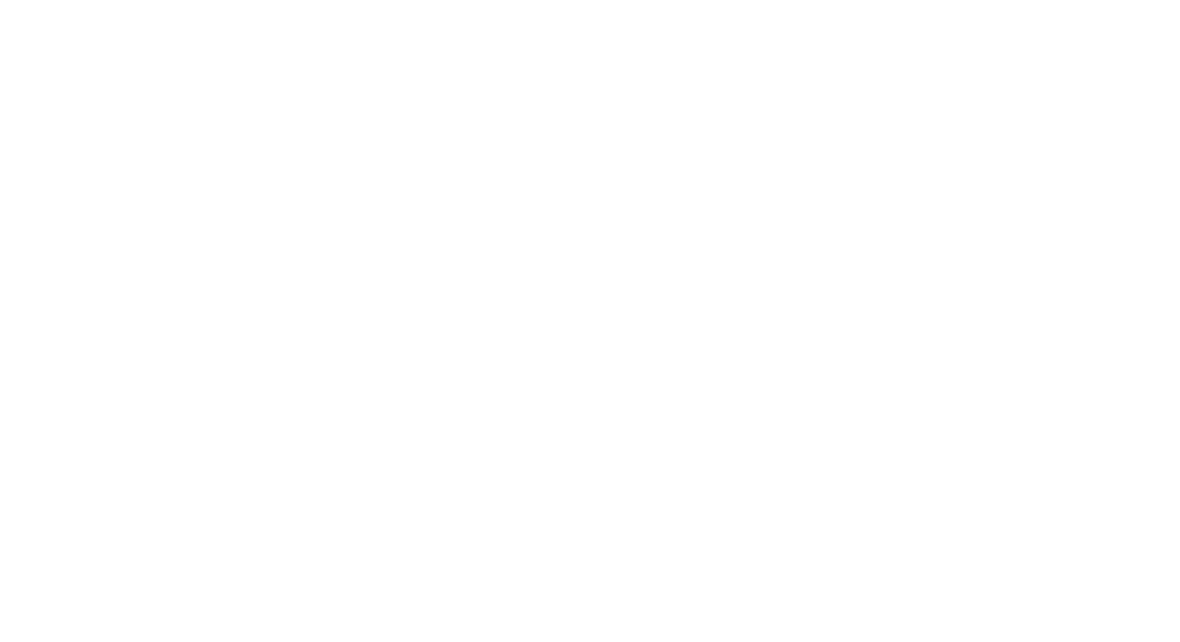 scroll, scrollTop: 0, scrollLeft: 0, axis: both 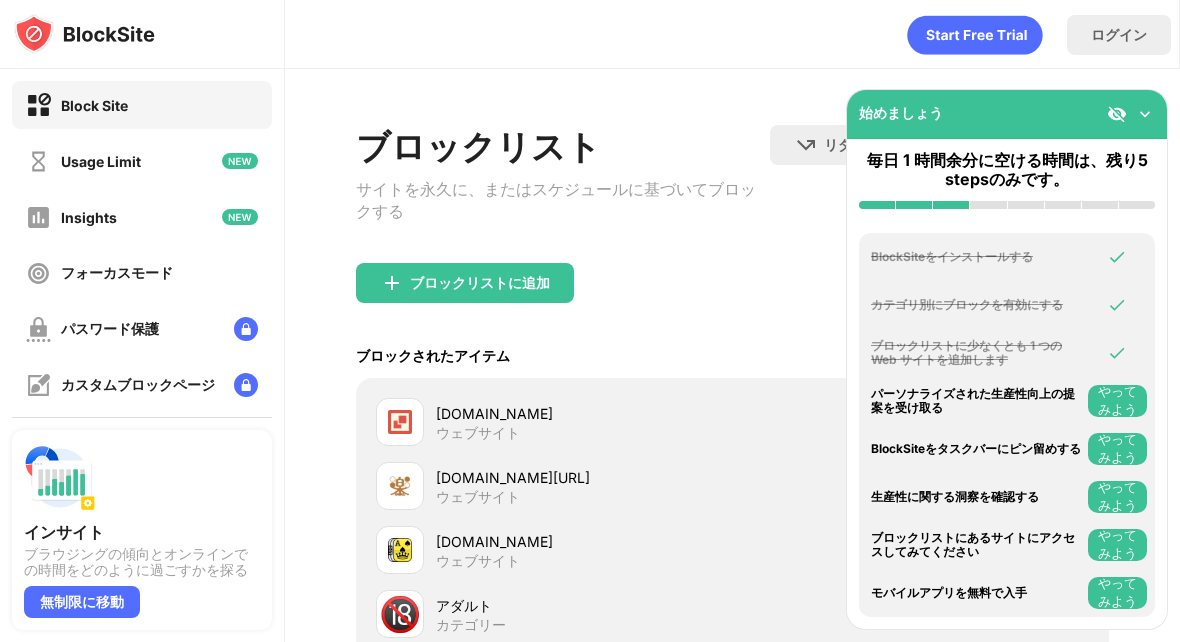 click on "ブロックリスト サイトを永久に、またはスケジュールに基づいてブロックする リダイレクト クリックしてリダイレクトのウェブサイトを設定する スケジュール ブロック リストがアクティブになる日と時間枠を選択します。(ウェブサイトのアイテムのみ) ブロックリストに追加 ブロックされたアイテム ホワイトリストモード ホワイトリスト以外のすべての Web サイトをブロックします。ホワイトリスト モードは URL でのみ機能し、カテゴリやキーワードは含まれません。 [DOMAIN_NAME] ウェブサイト [DOMAIN_NAME][URL] ウェブサイト [DOMAIN_NAME] ウェブサイト 🔞 アダルト カテゴリー Export ファイルのエクスポート (Web サイト アイテムのみ) Import ファイルのインポート (Web サイト アイテムのみ) ブロックリストの制限に達しました。 無制限に移動" at bounding box center (732, 469) 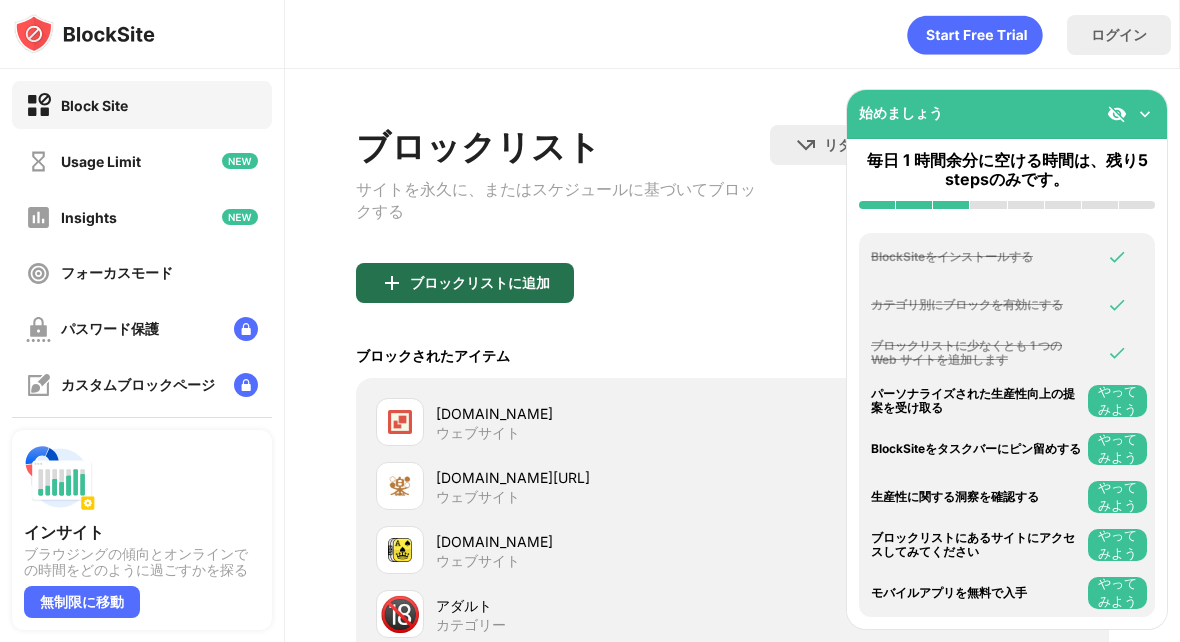 click on "ブロックリストに追加" at bounding box center (465, 283) 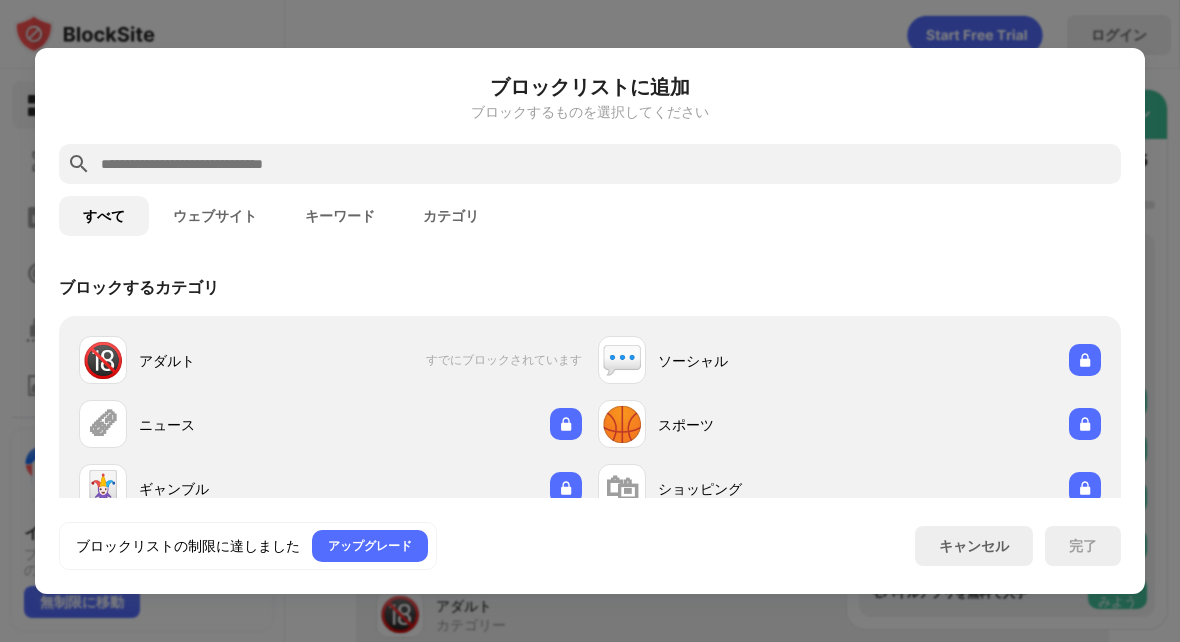 click on "すべて ウェブサイト キーワード カテゴリ" at bounding box center (590, 216) 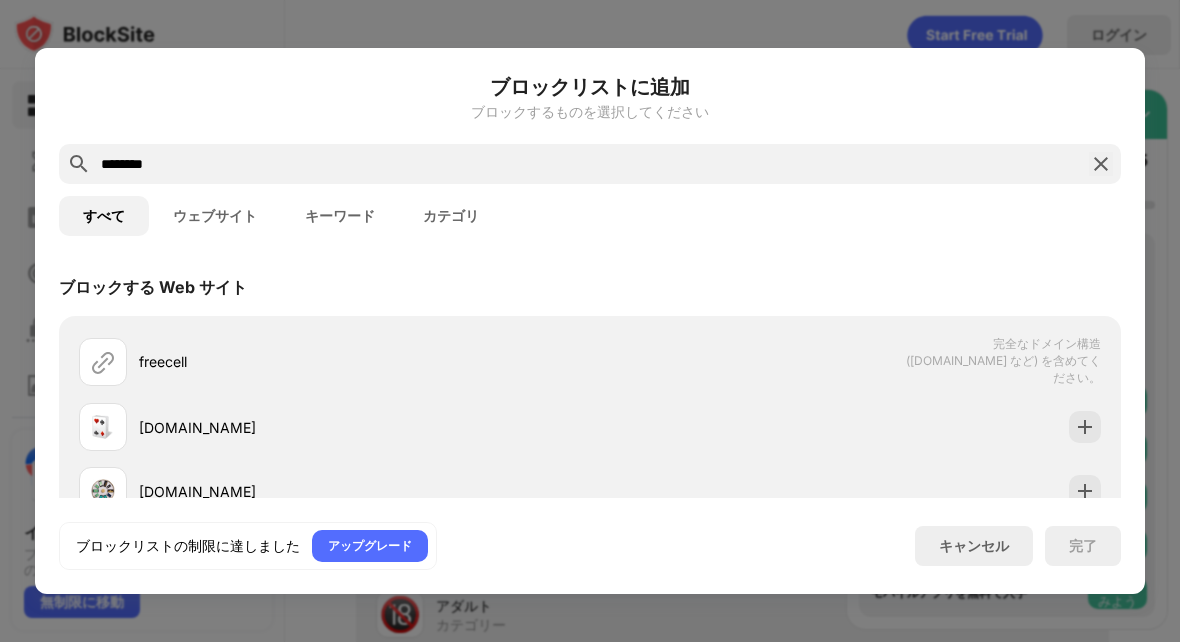 type on "********" 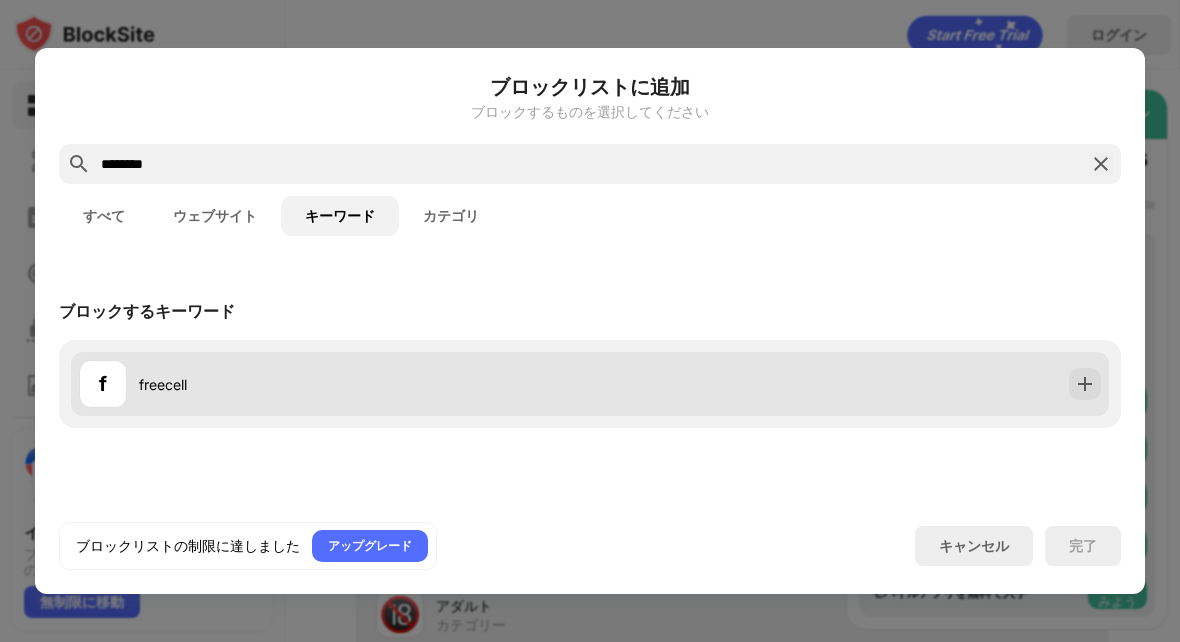 click at bounding box center (1085, 384) 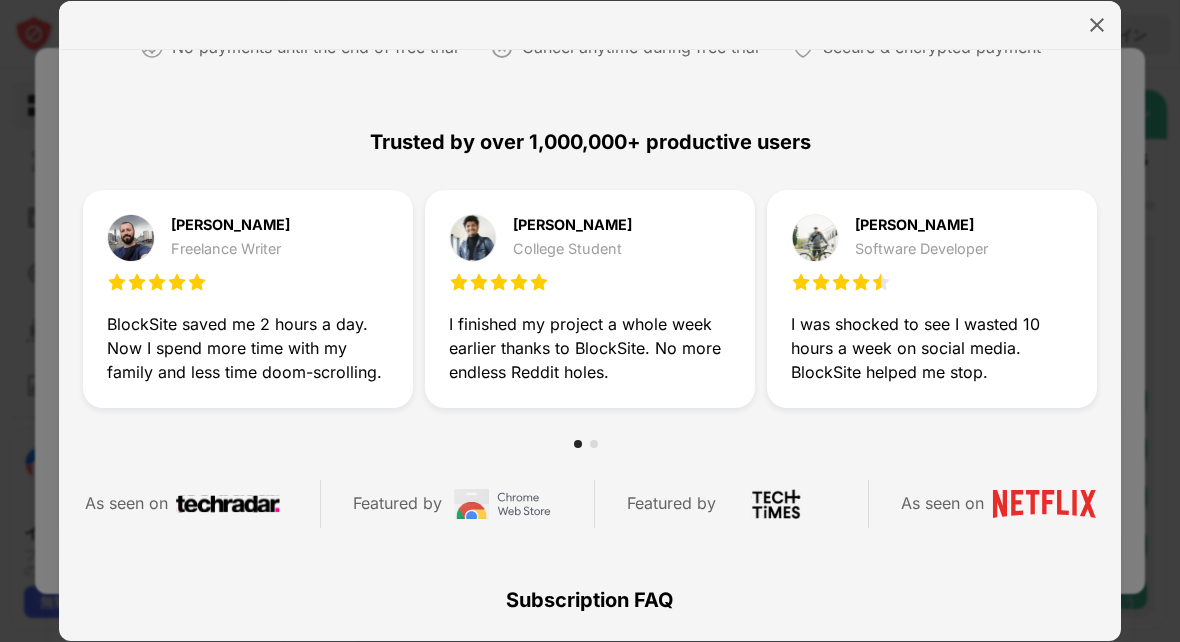 scroll, scrollTop: 412, scrollLeft: 0, axis: vertical 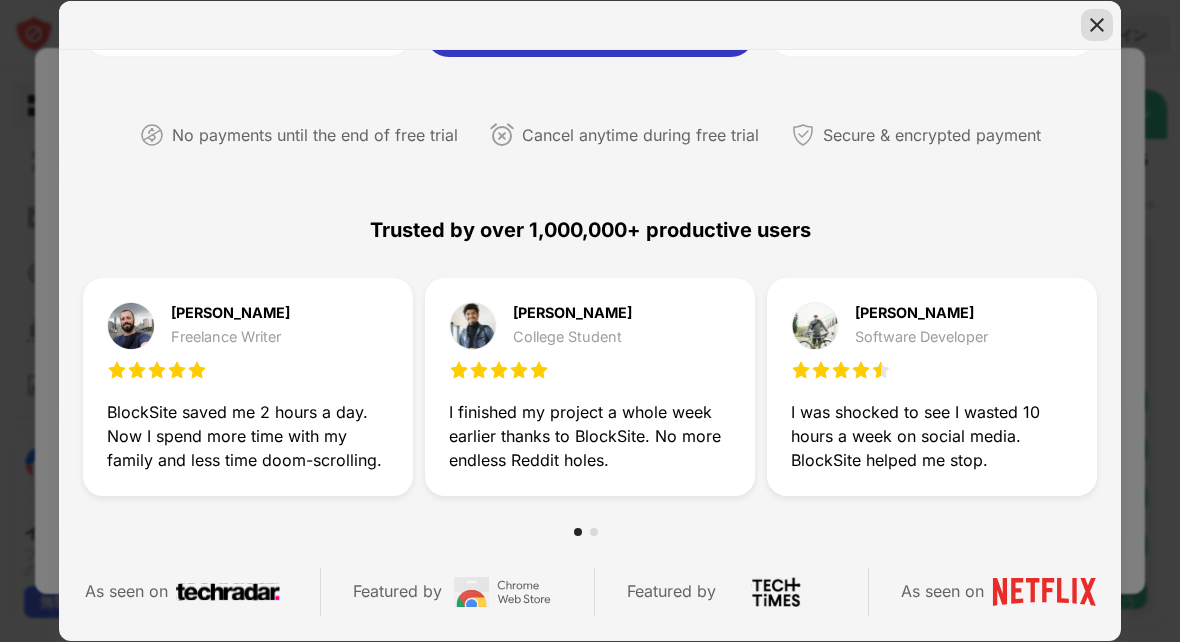 click at bounding box center (1097, 25) 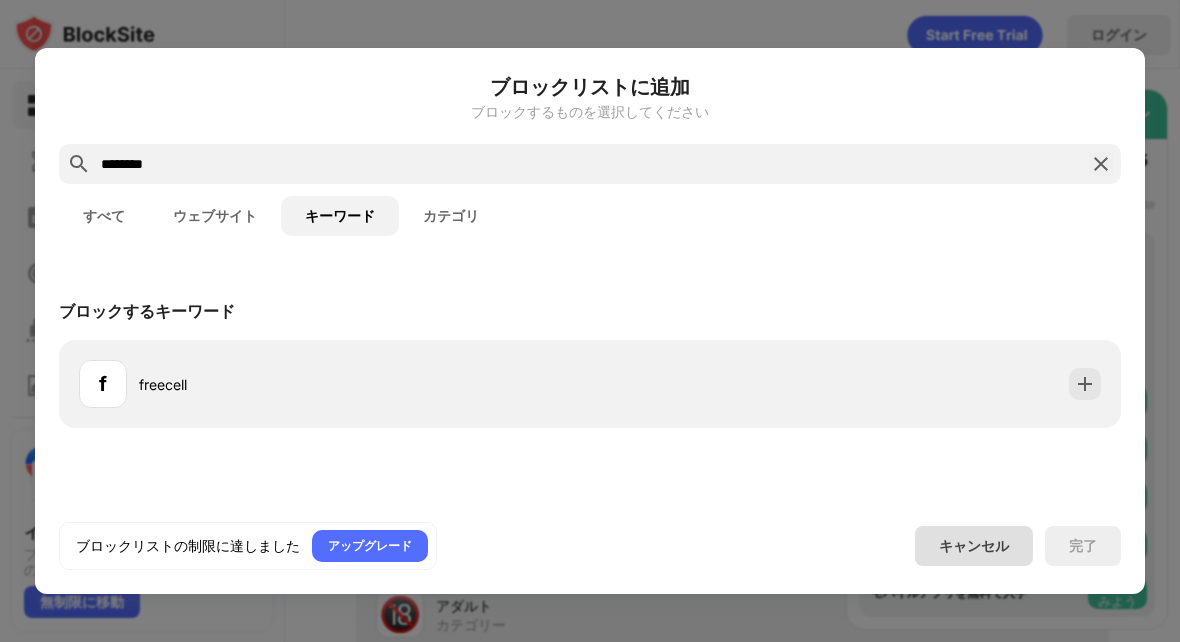 click on "キャンセル" at bounding box center (974, 546) 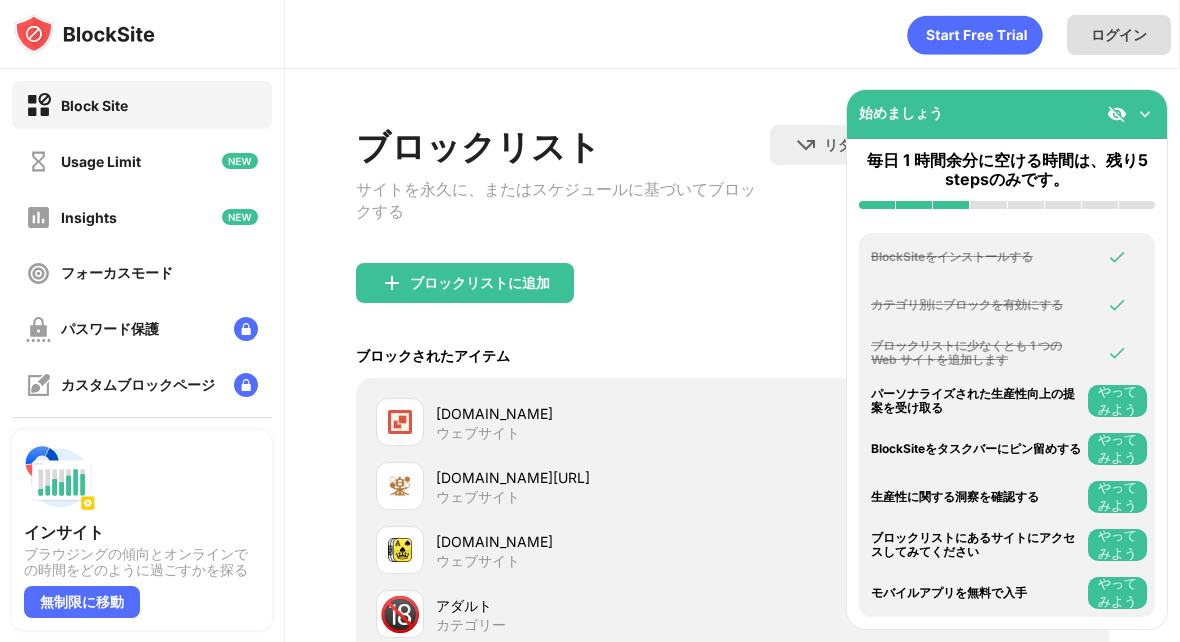 click on "ログイン" at bounding box center [1119, 35] 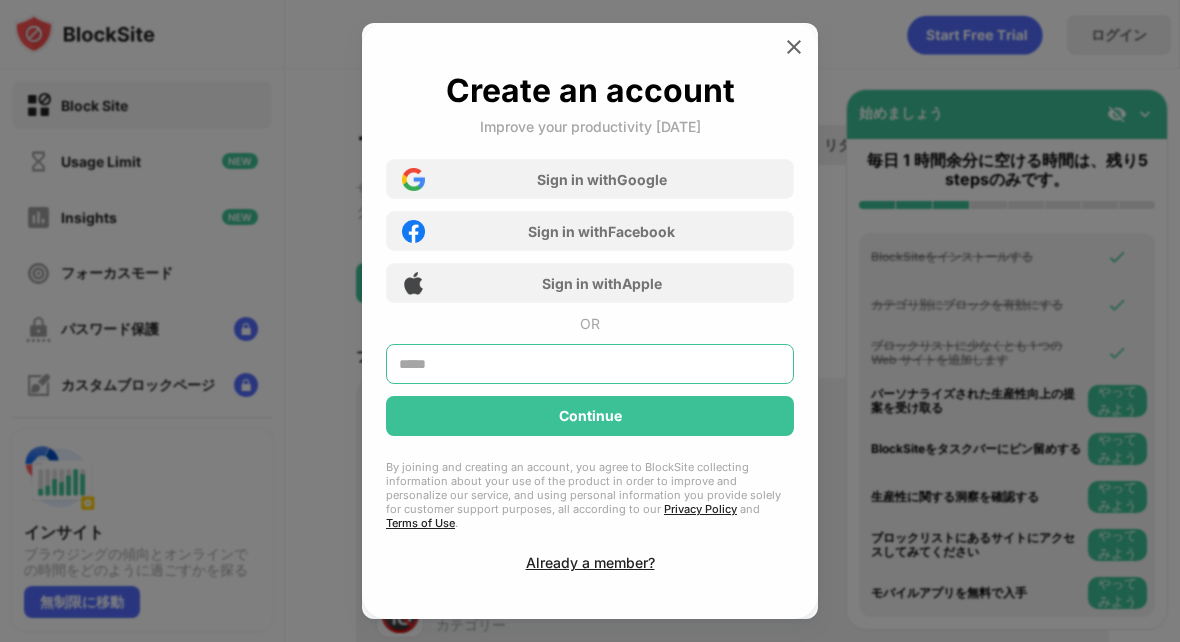 drag, startPoint x: 525, startPoint y: 353, endPoint x: 509, endPoint y: 348, distance: 16.763054 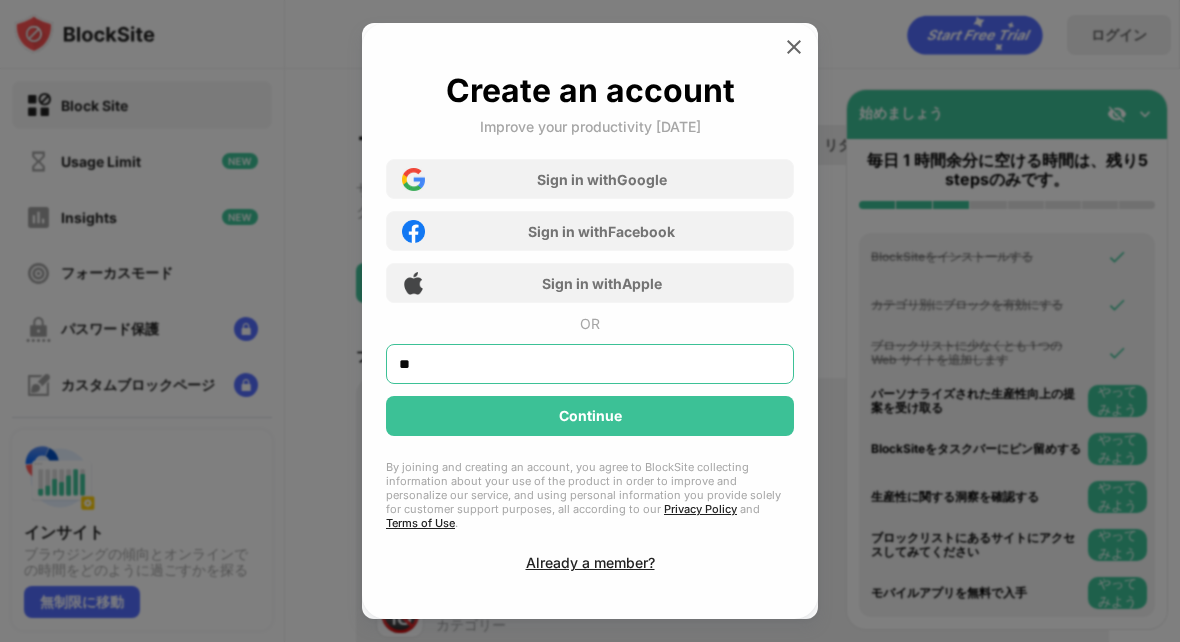 type on "*" 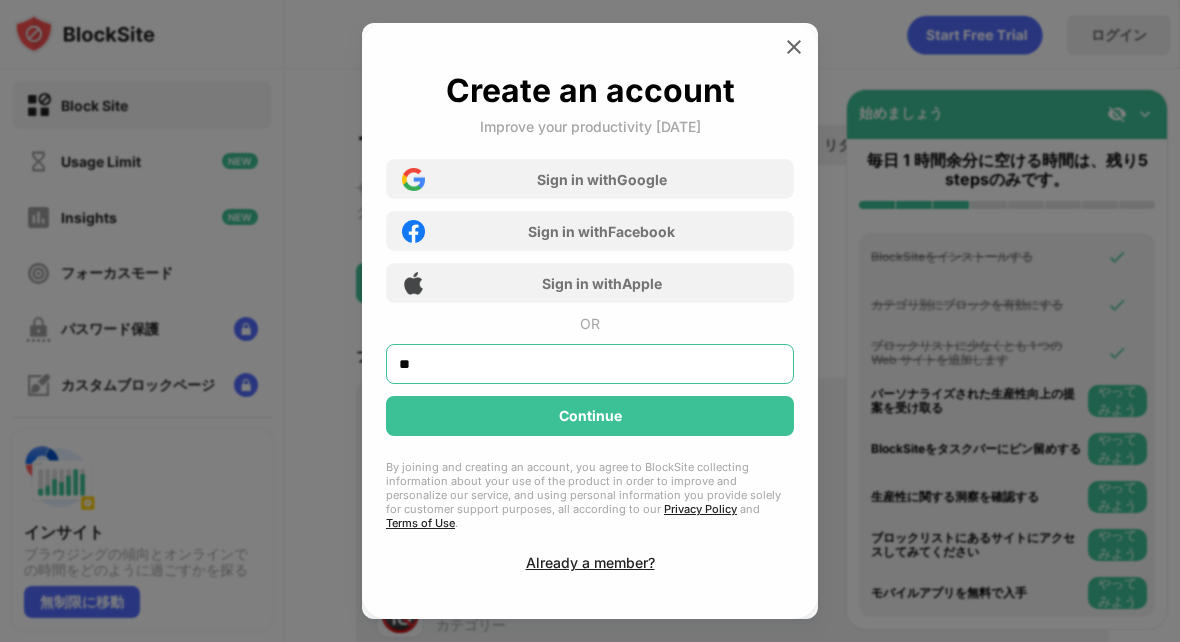 type on "*" 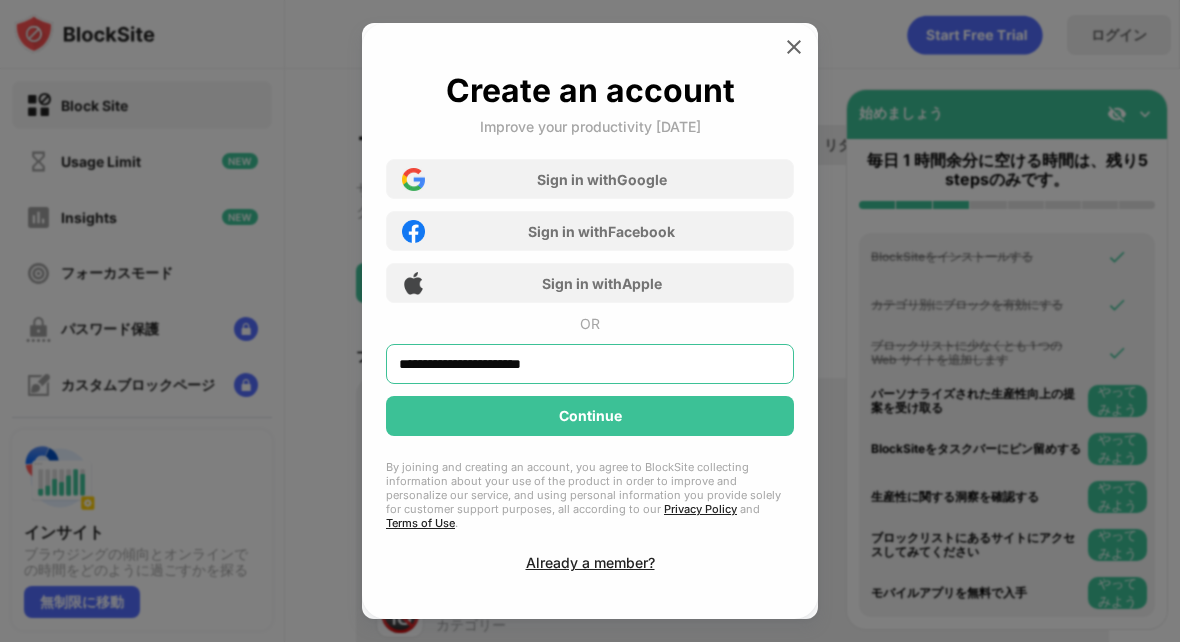 type on "**********" 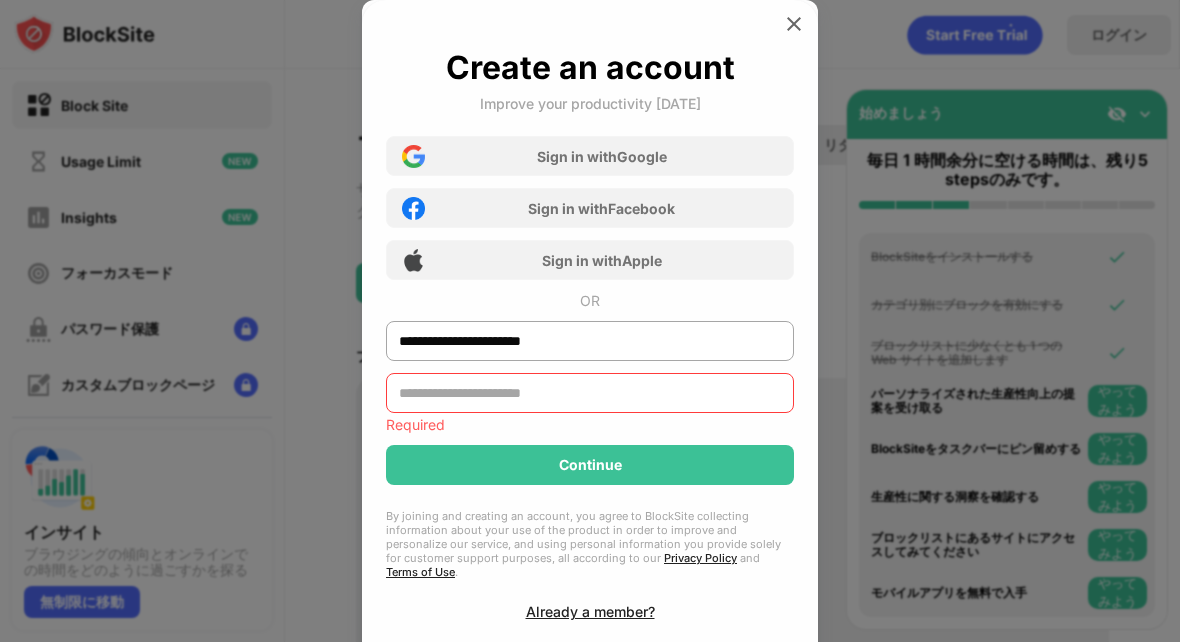 click on "**********" at bounding box center (590, 334) 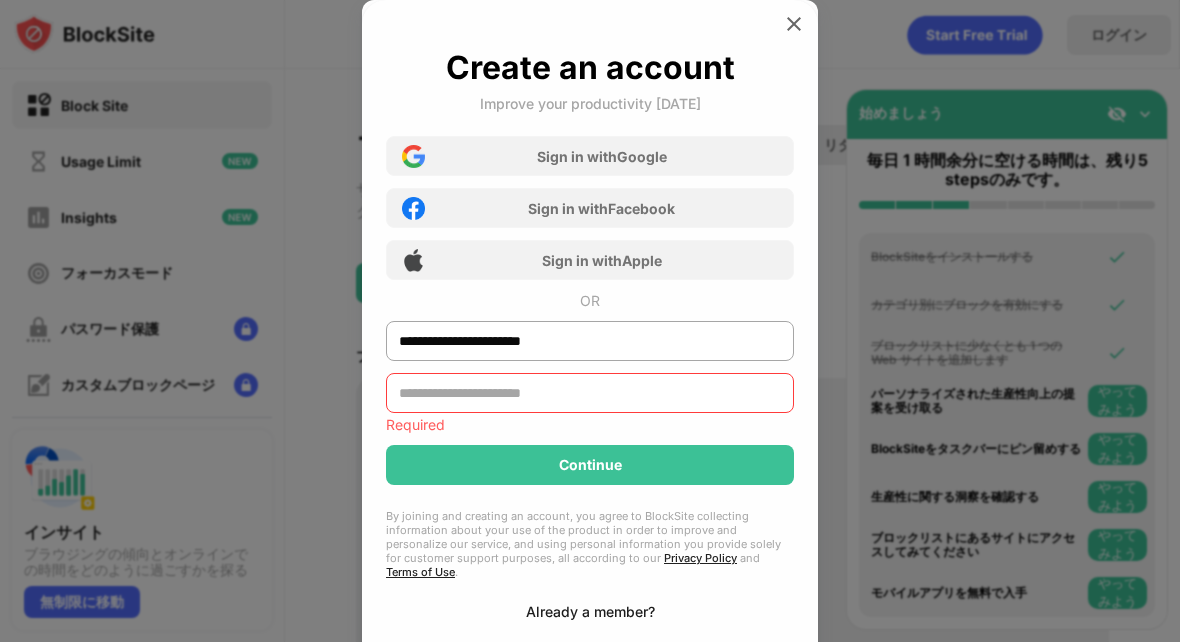 click on "Already a member?" at bounding box center [590, 611] 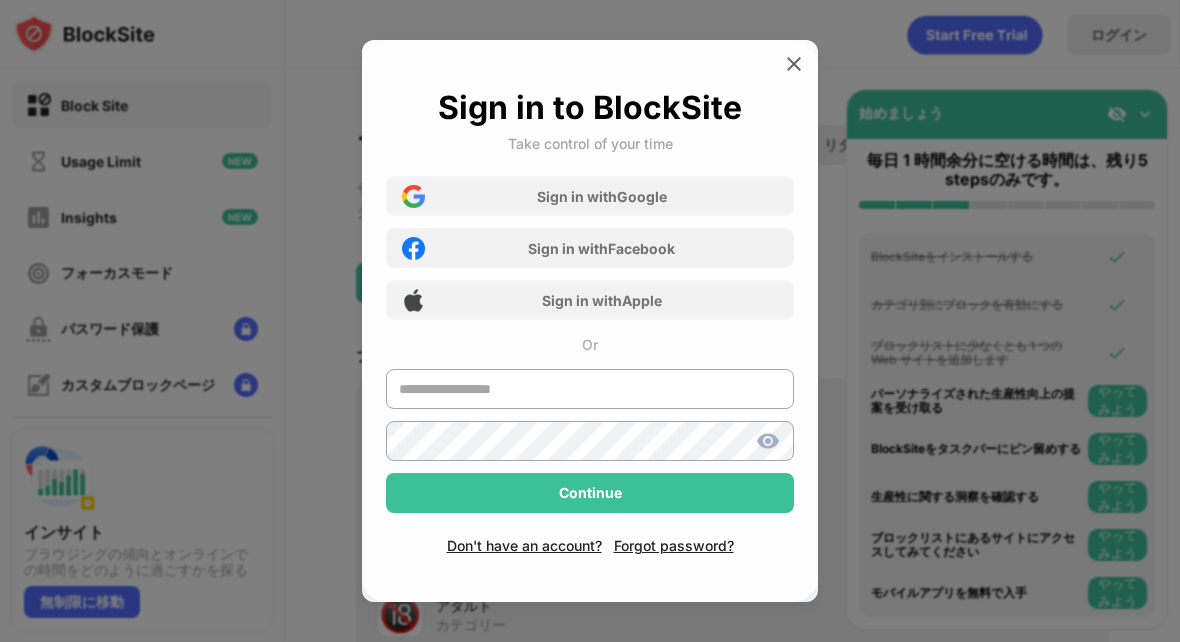 click at bounding box center (590, 395) 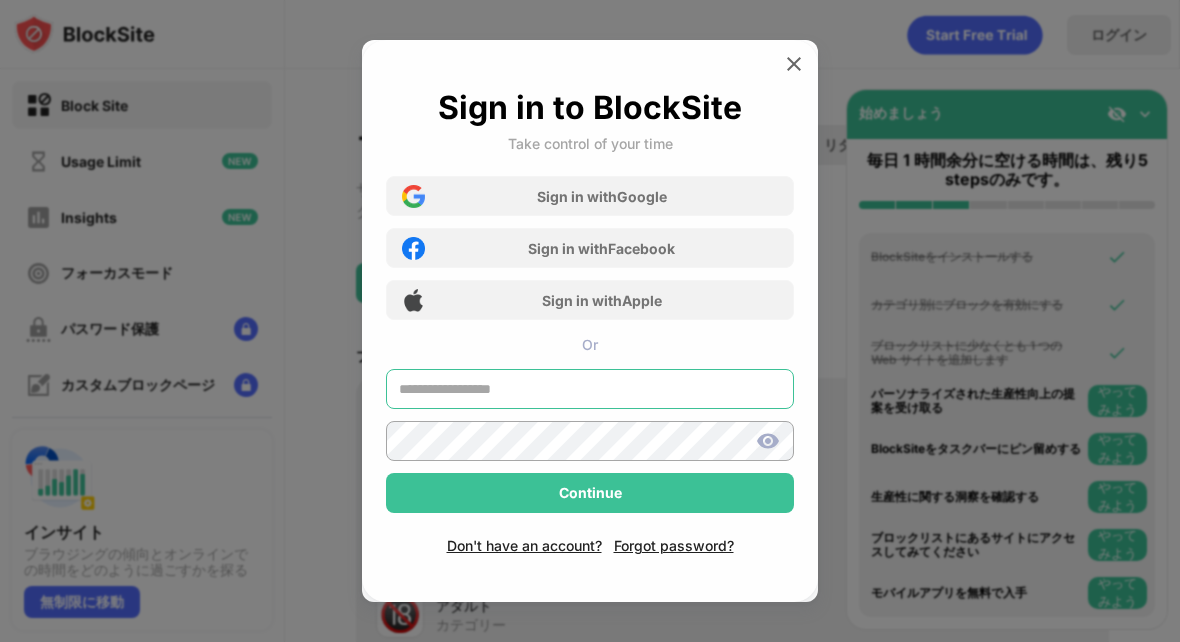 click at bounding box center [590, 389] 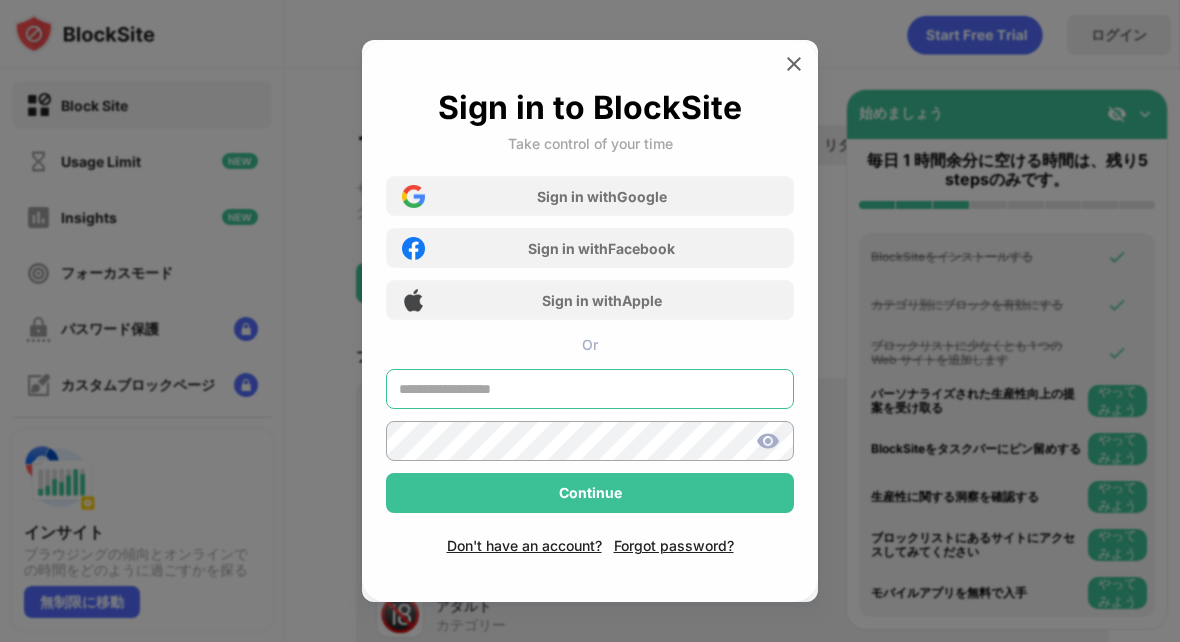 type on "**********" 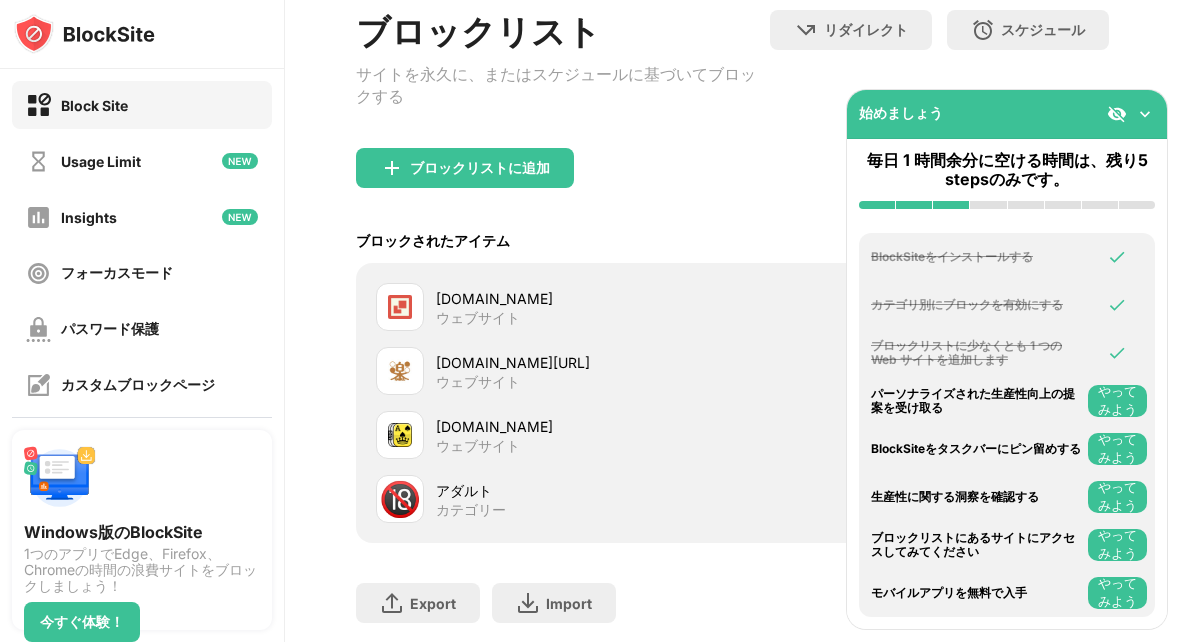 scroll, scrollTop: 0, scrollLeft: 0, axis: both 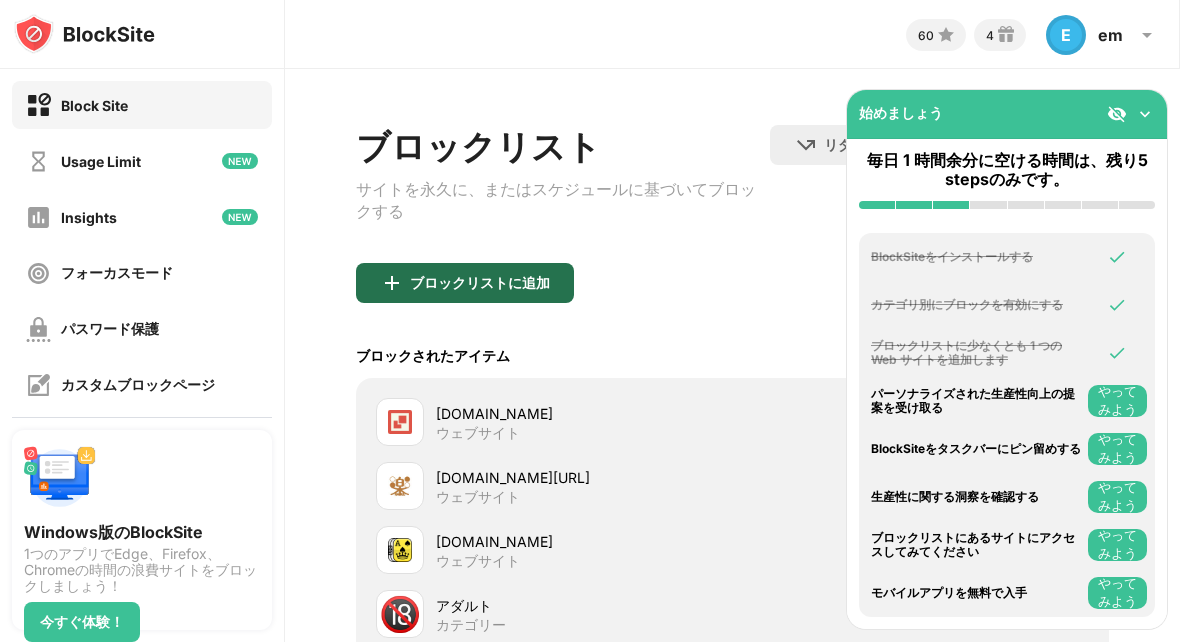 click on "ブロックリストに追加" at bounding box center [480, 283] 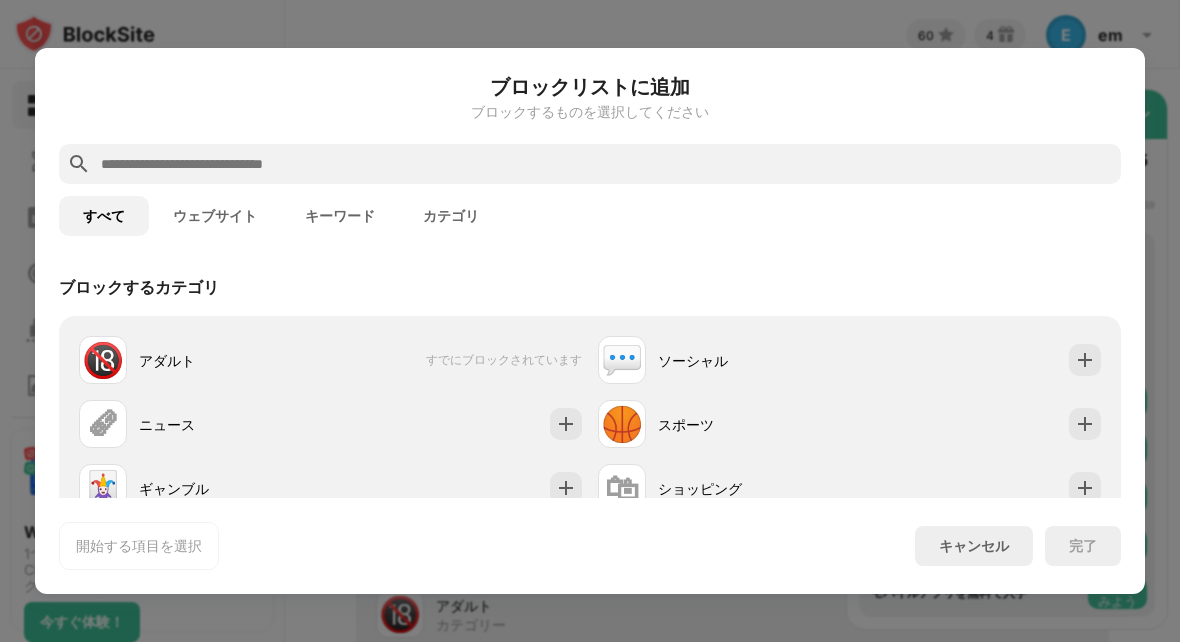 click at bounding box center (606, 164) 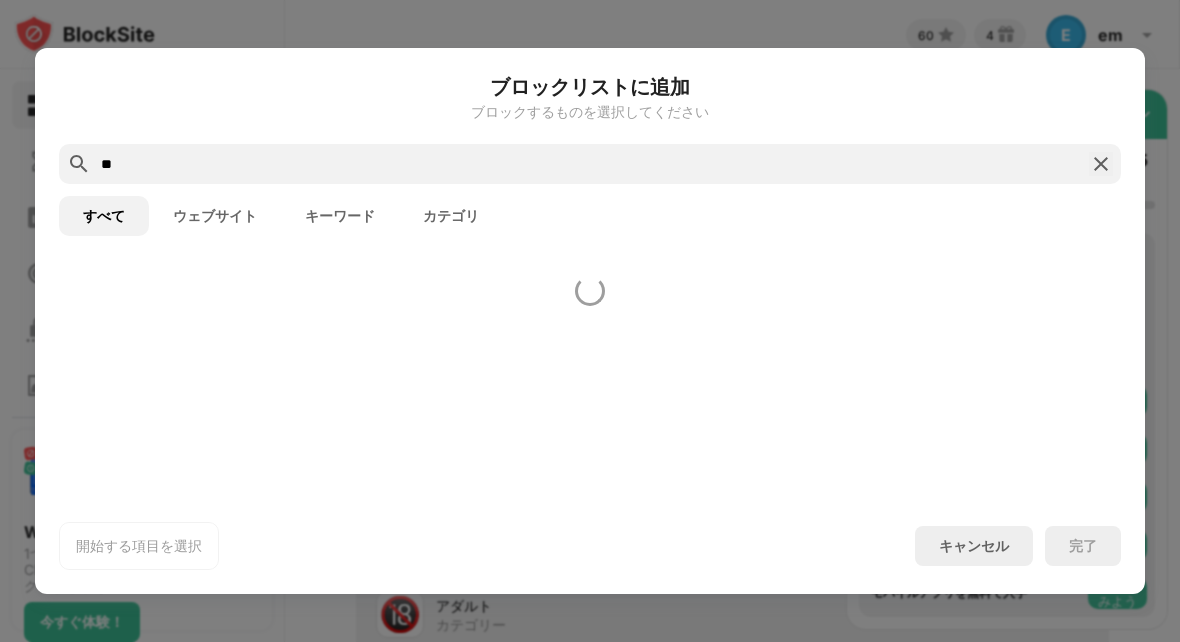 type on "*" 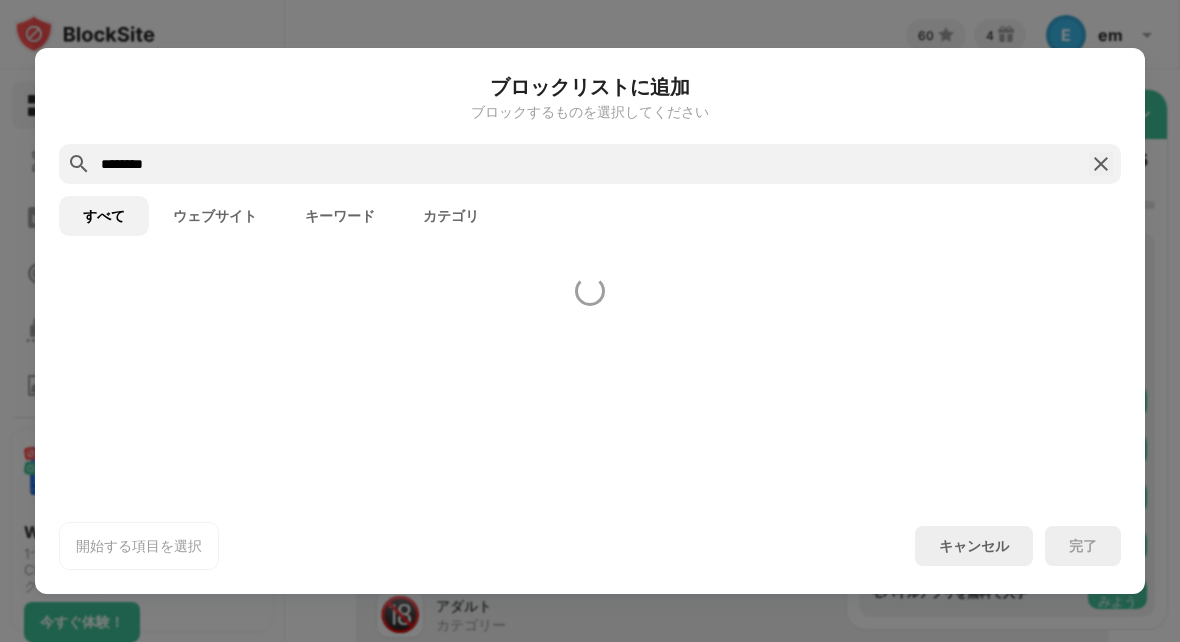 type on "********" 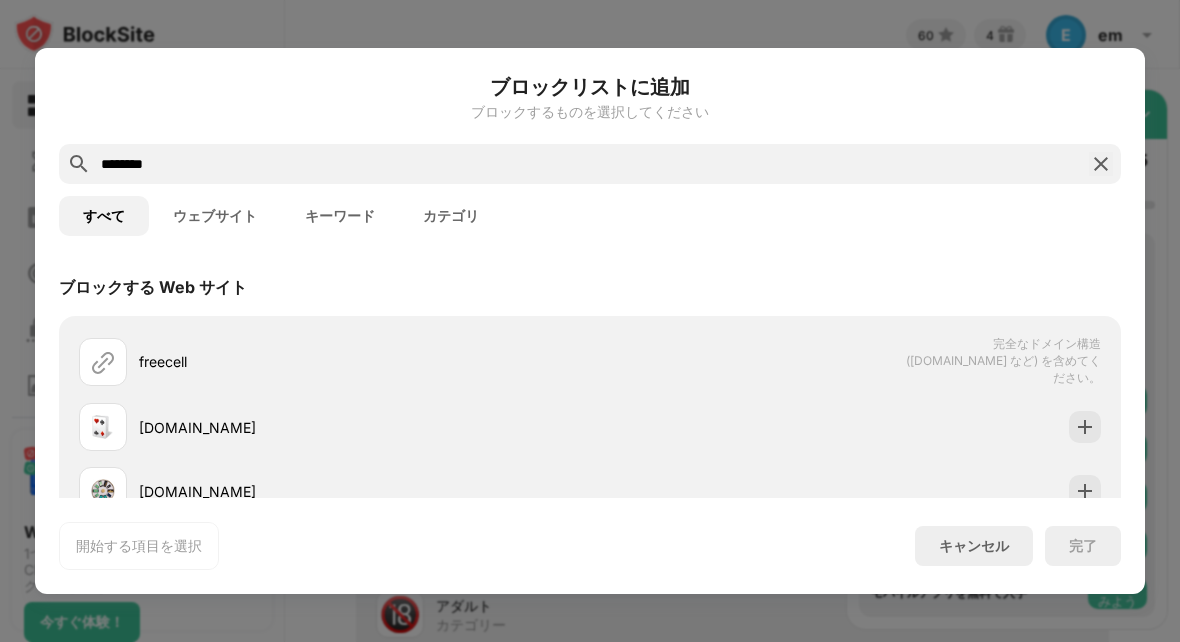 click on "キーワード" at bounding box center (340, 216) 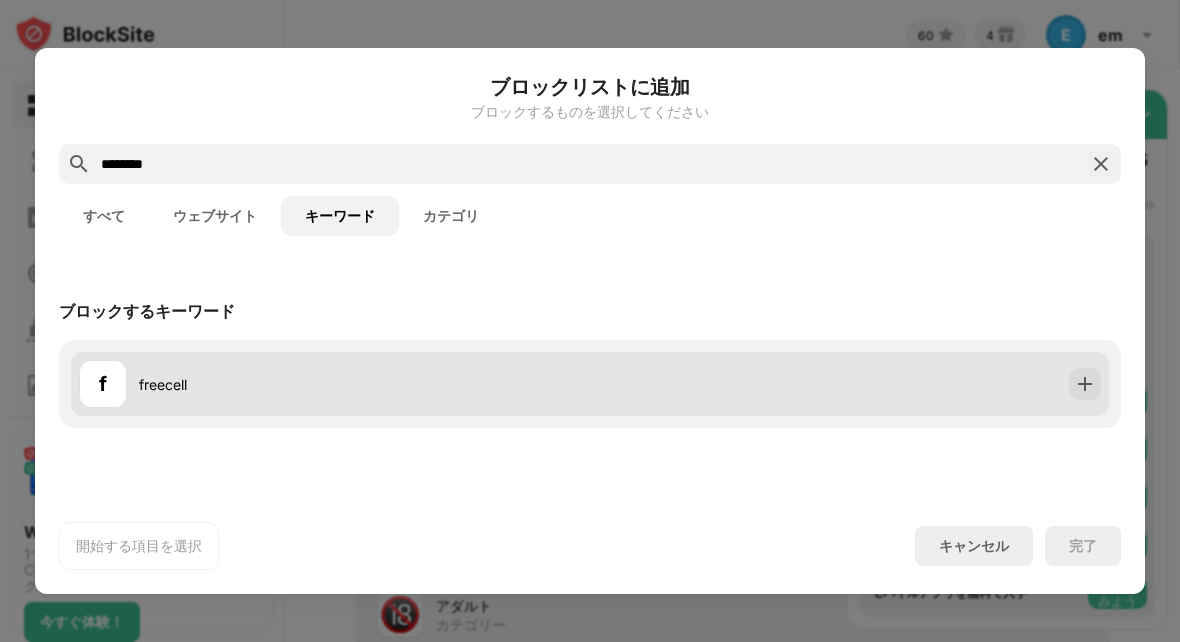 click on "f freecell" at bounding box center [590, 384] 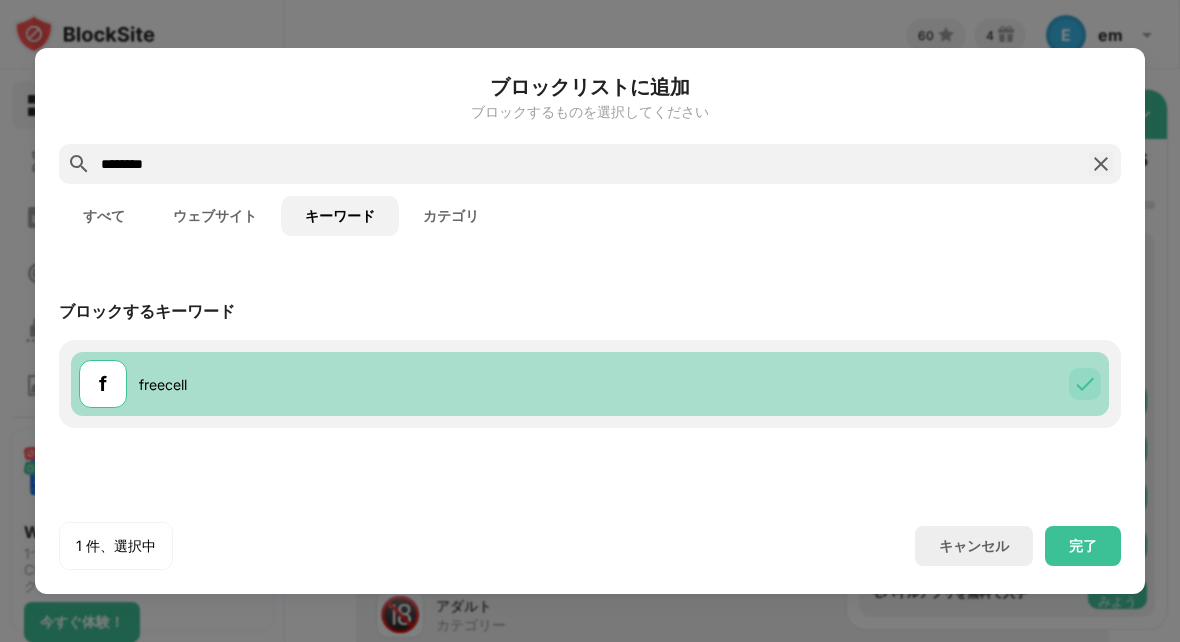 click on "f freecell" at bounding box center [334, 384] 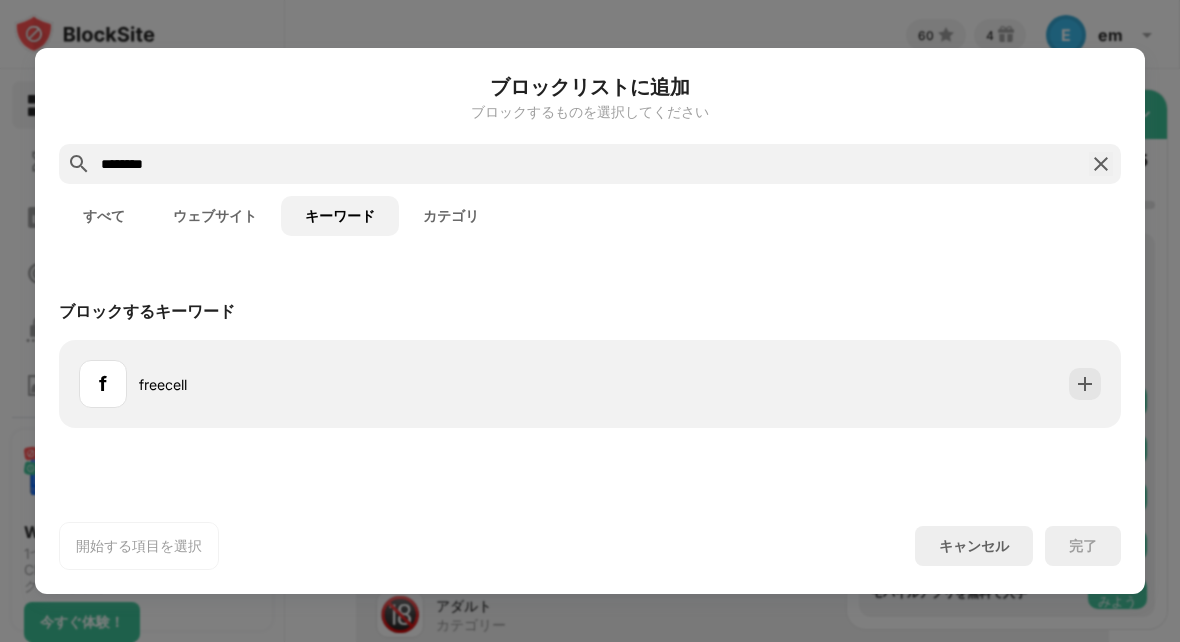 click on "f freecell" at bounding box center [590, 384] 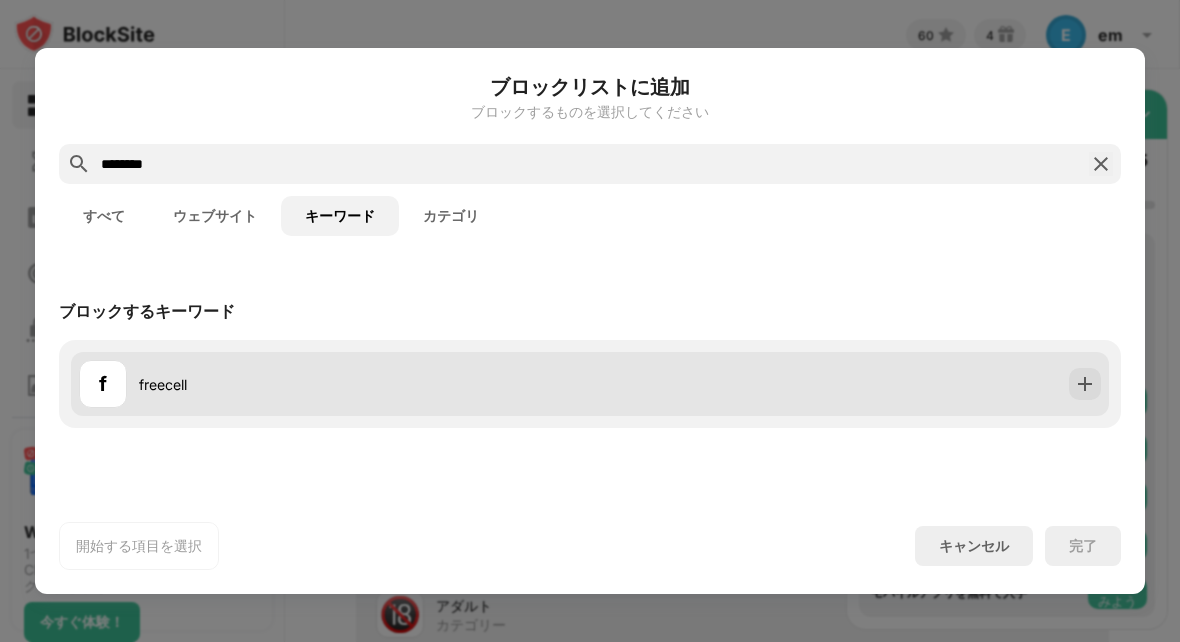 click on "f freecell" at bounding box center [590, 384] 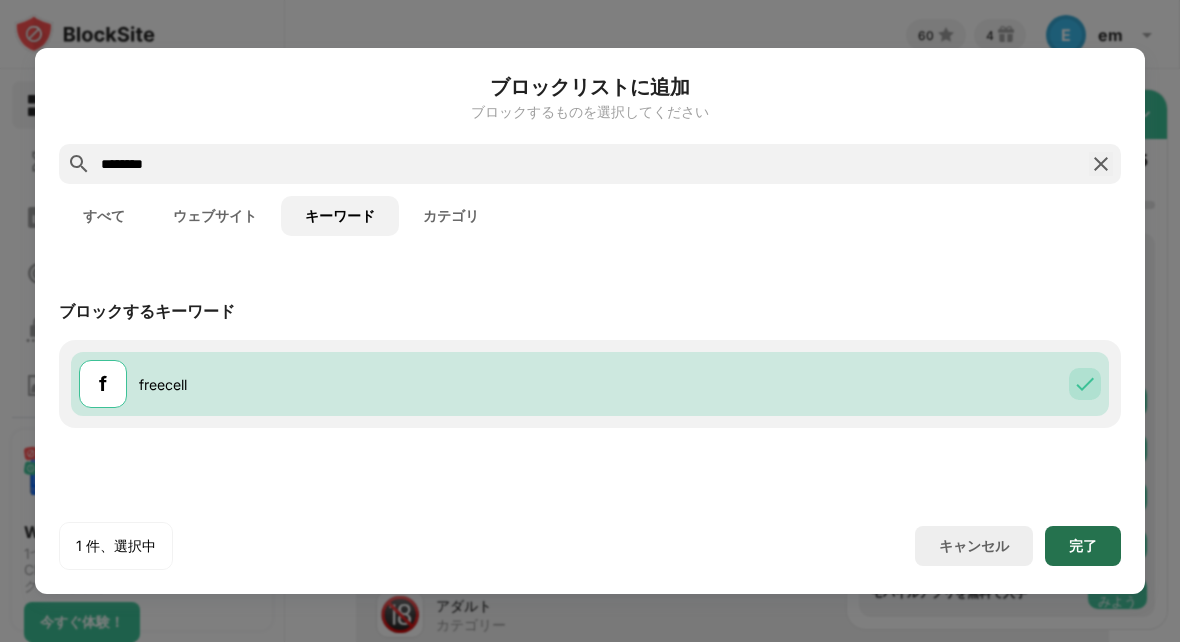 click on "完了" at bounding box center (1083, 546) 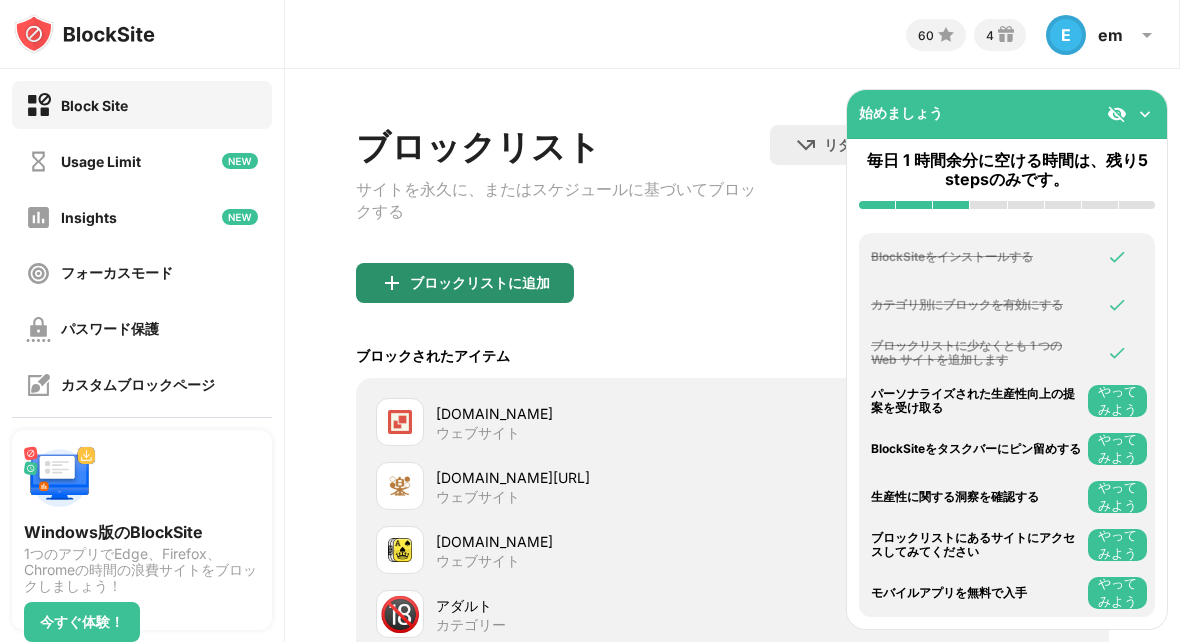 click on "ブロックリストに追加" at bounding box center (480, 283) 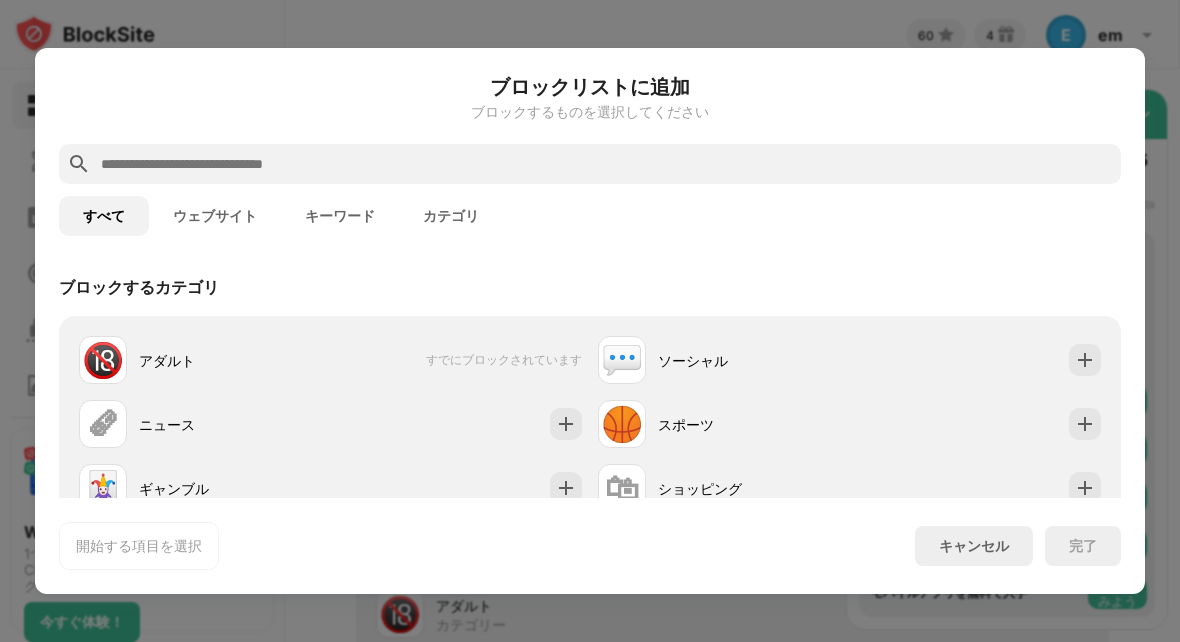 click at bounding box center (590, 164) 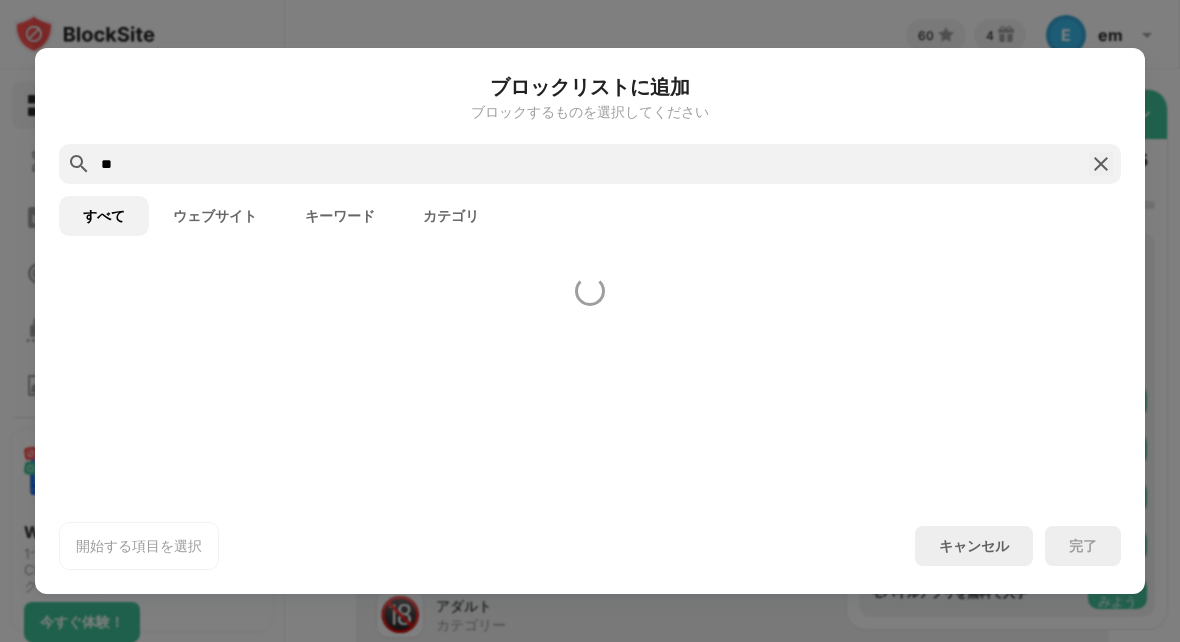 type on "*" 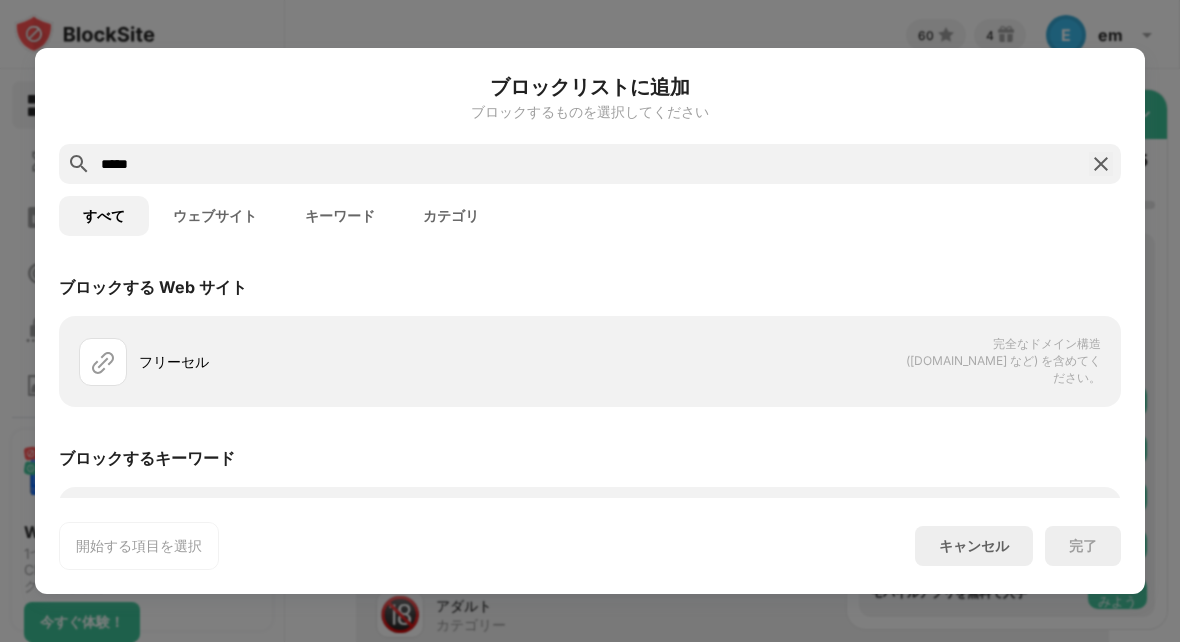 click on "キーワード" at bounding box center (340, 216) 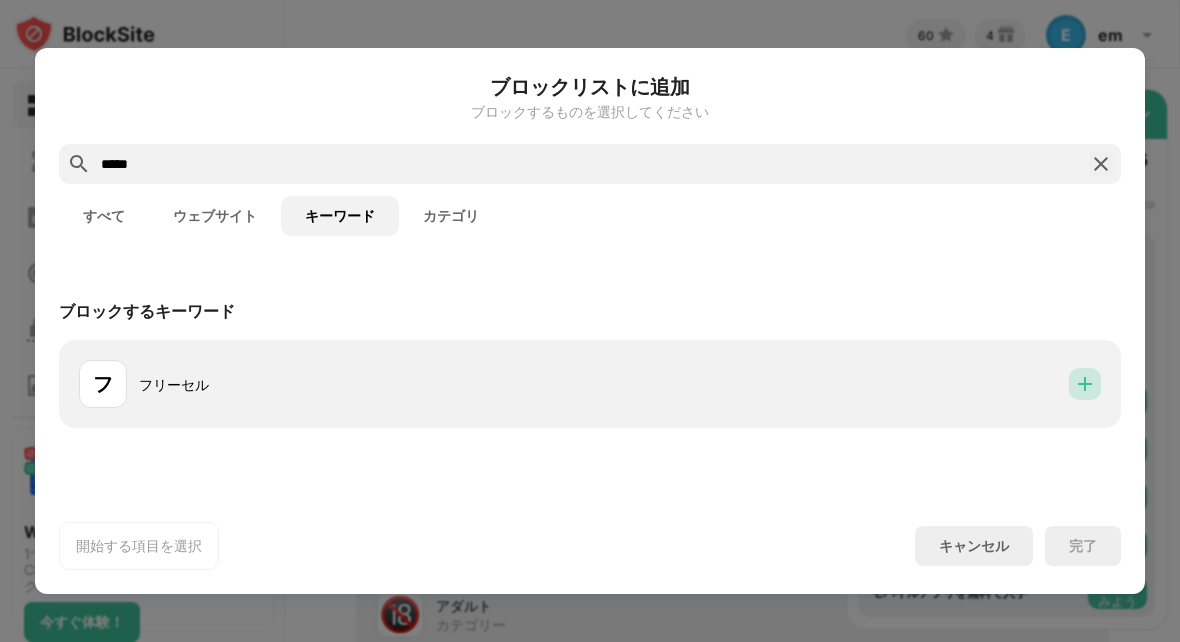 drag, startPoint x: 1088, startPoint y: 382, endPoint x: 968, endPoint y: 290, distance: 151.20847 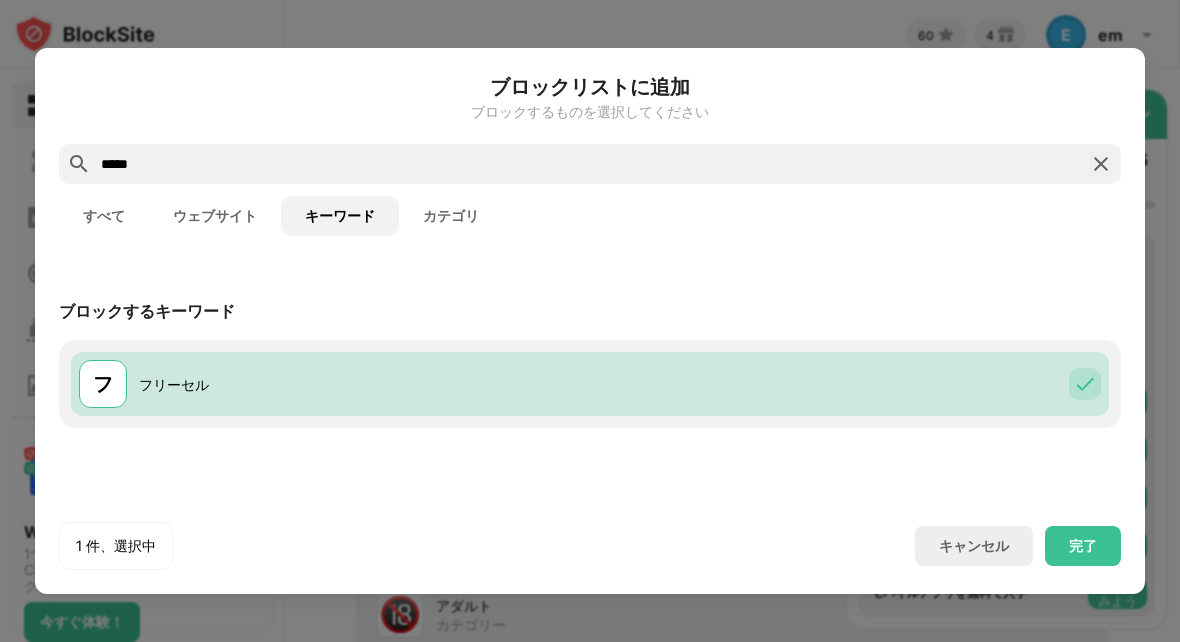 drag, startPoint x: 311, startPoint y: 170, endPoint x: -21, endPoint y: 140, distance: 333.35266 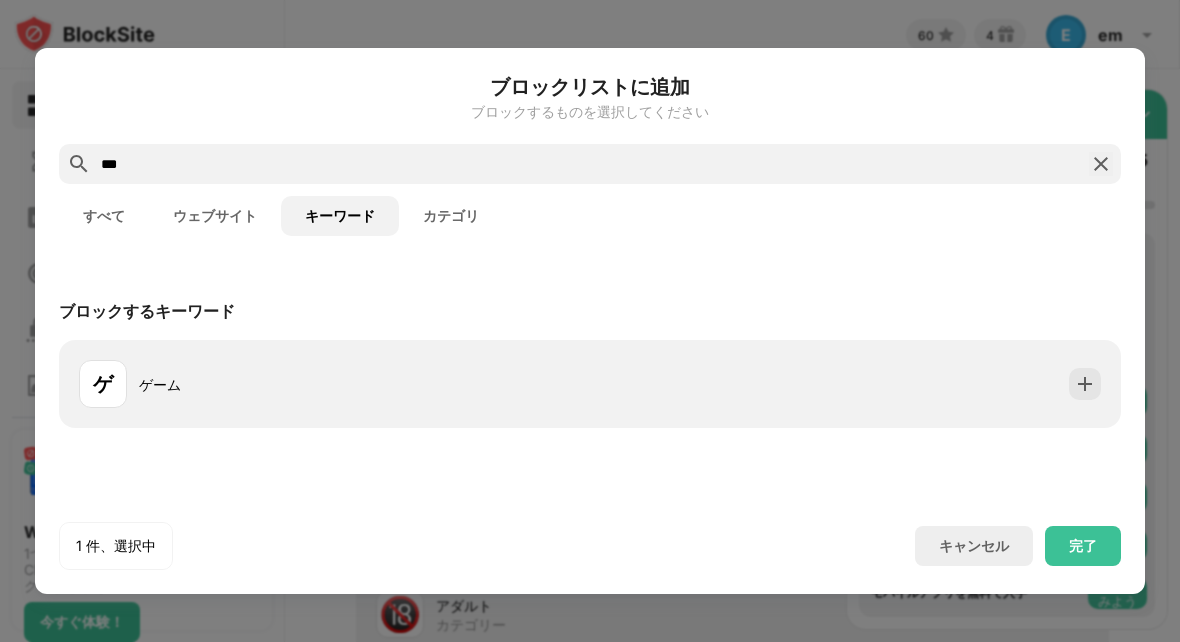 type on "***" 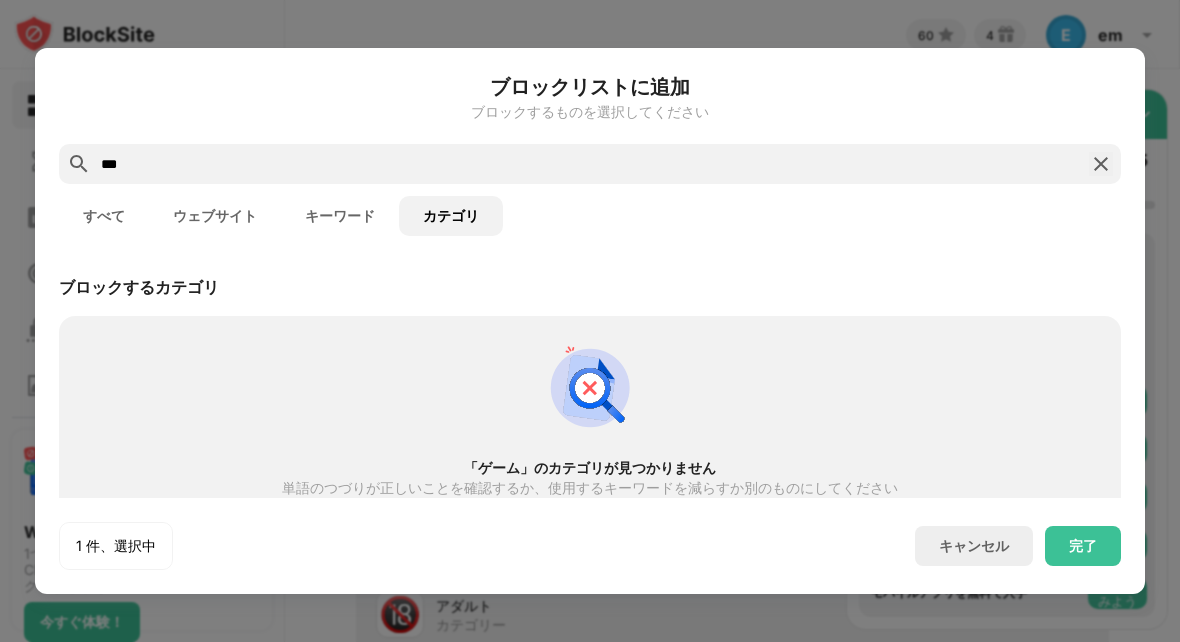 click on "***" at bounding box center (590, 164) 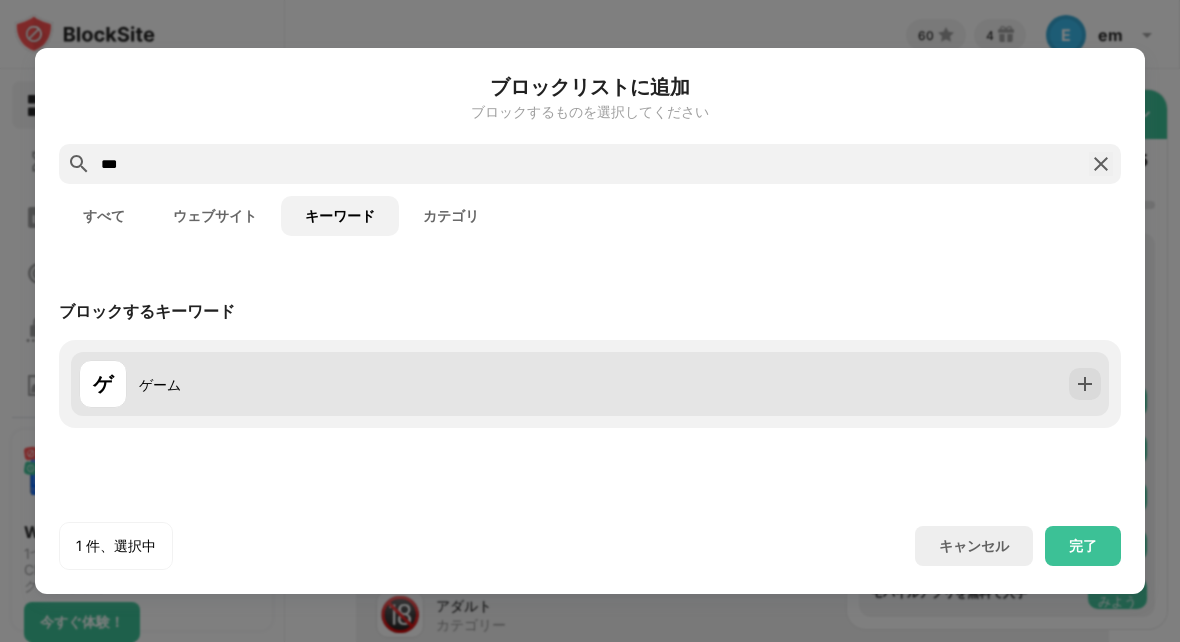 click at bounding box center (1085, 384) 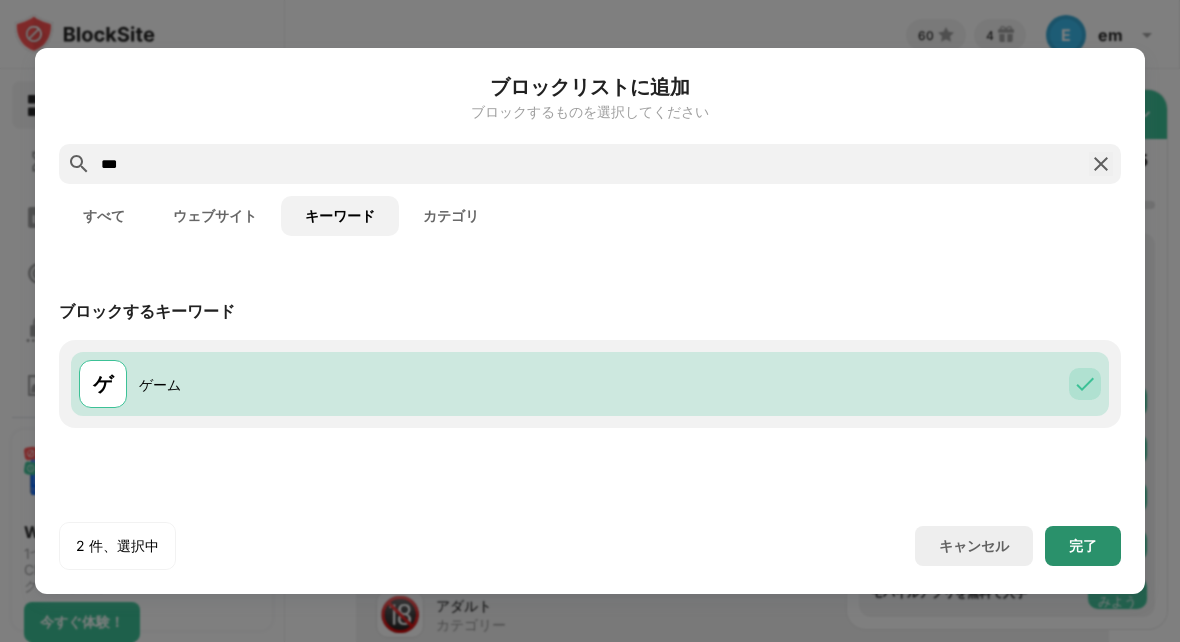 click on "完了" at bounding box center (1083, 546) 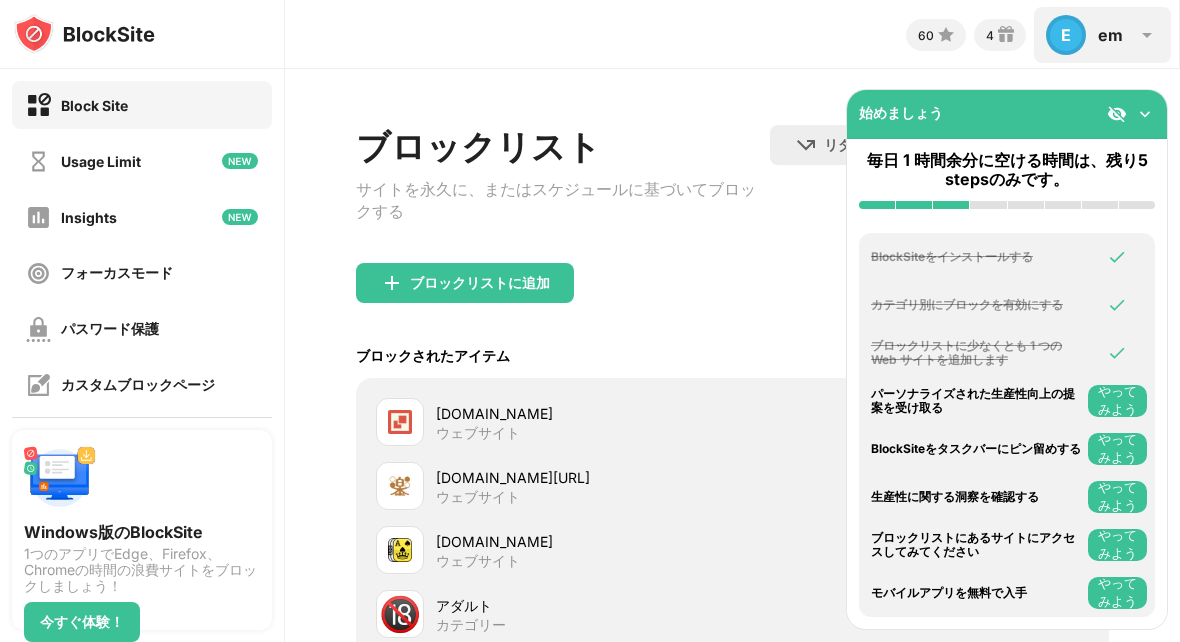 click on "E em E em View Account Insights Rewards Settings Support Log Out" at bounding box center [1102, 35] 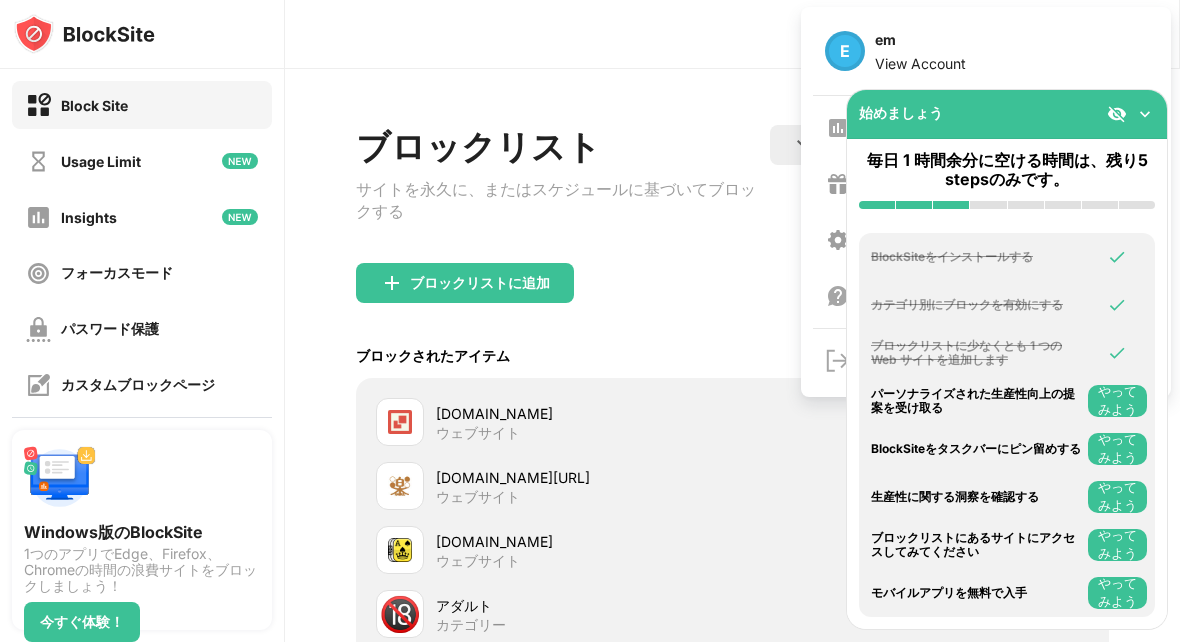 click on "ブロックリスト" at bounding box center (563, 148) 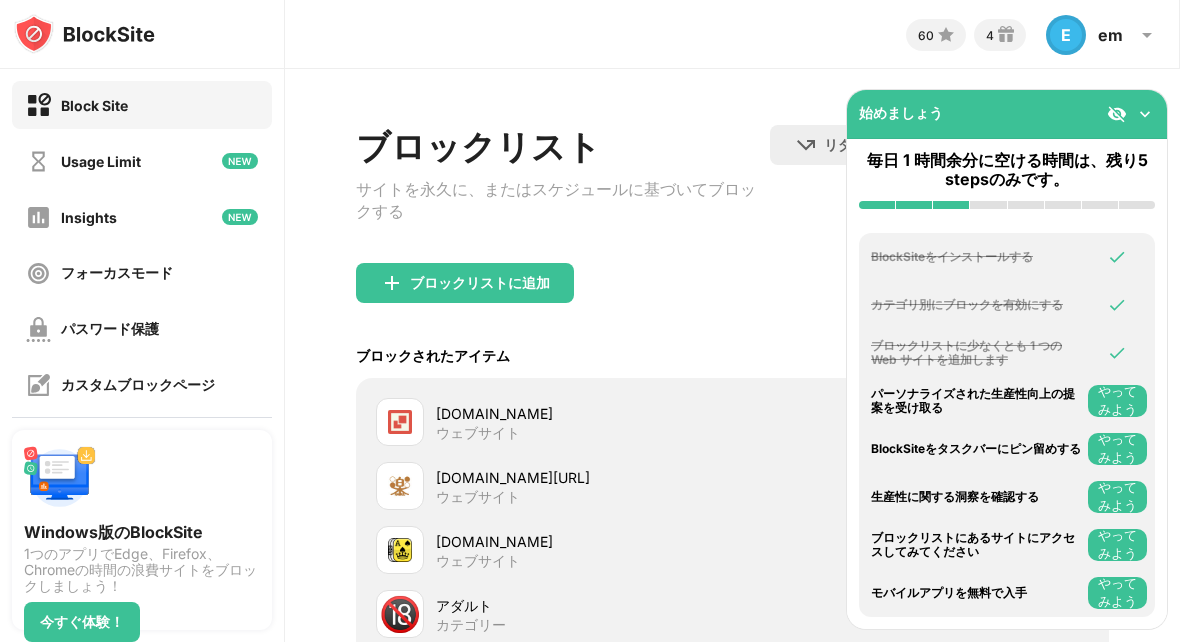 click on "ブロックリスト サイトを永久に、またはスケジュールに基づいてブロックする リダイレクト クリックしてリダイレクトのウェブサイトを設定する スケジュール ブロック リストがアクティブになる日と時間枠を選択します。 ブロックリストに追加 ブロックされたアイテム ホワイトリストモード ホワイトリスト以外のすべての Web サイトをブロックします。ホワイトリスト モードは URL でのみ機能し、カテゴリやキーワードは含まれません。 [DOMAIN_NAME] ウェブサイト [DOMAIN_NAME][URL] ウェブサイト [DOMAIN_NAME] ウェブサイト 🔞 アダルト カテゴリー f freecell キーワード フ フリーセル キーワード ゲ ゲーム キーワード Export ファイルのエクスポート (Web サイト アイテムのみ) Import ファイルのインポート (Web サイト アイテムのみ)" at bounding box center [732, 537] 